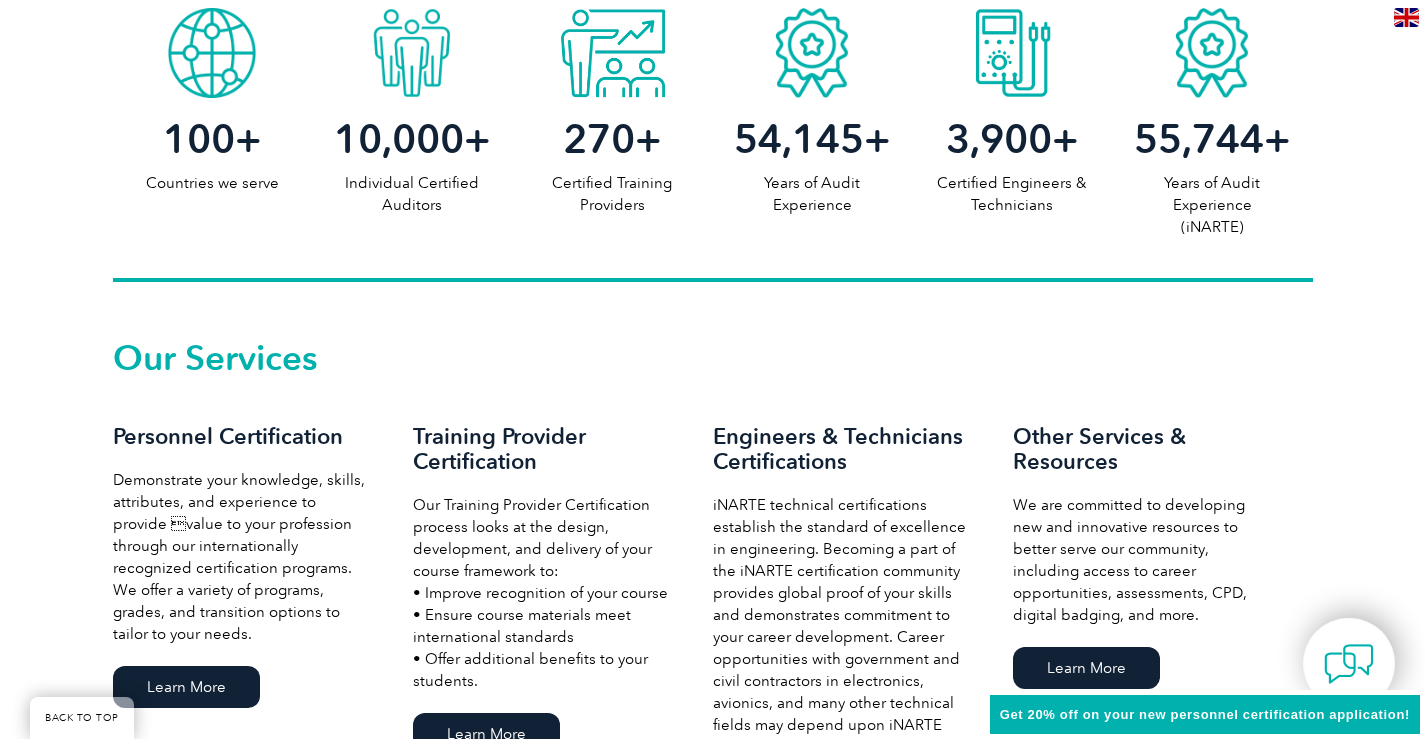 scroll, scrollTop: 1400, scrollLeft: 0, axis: vertical 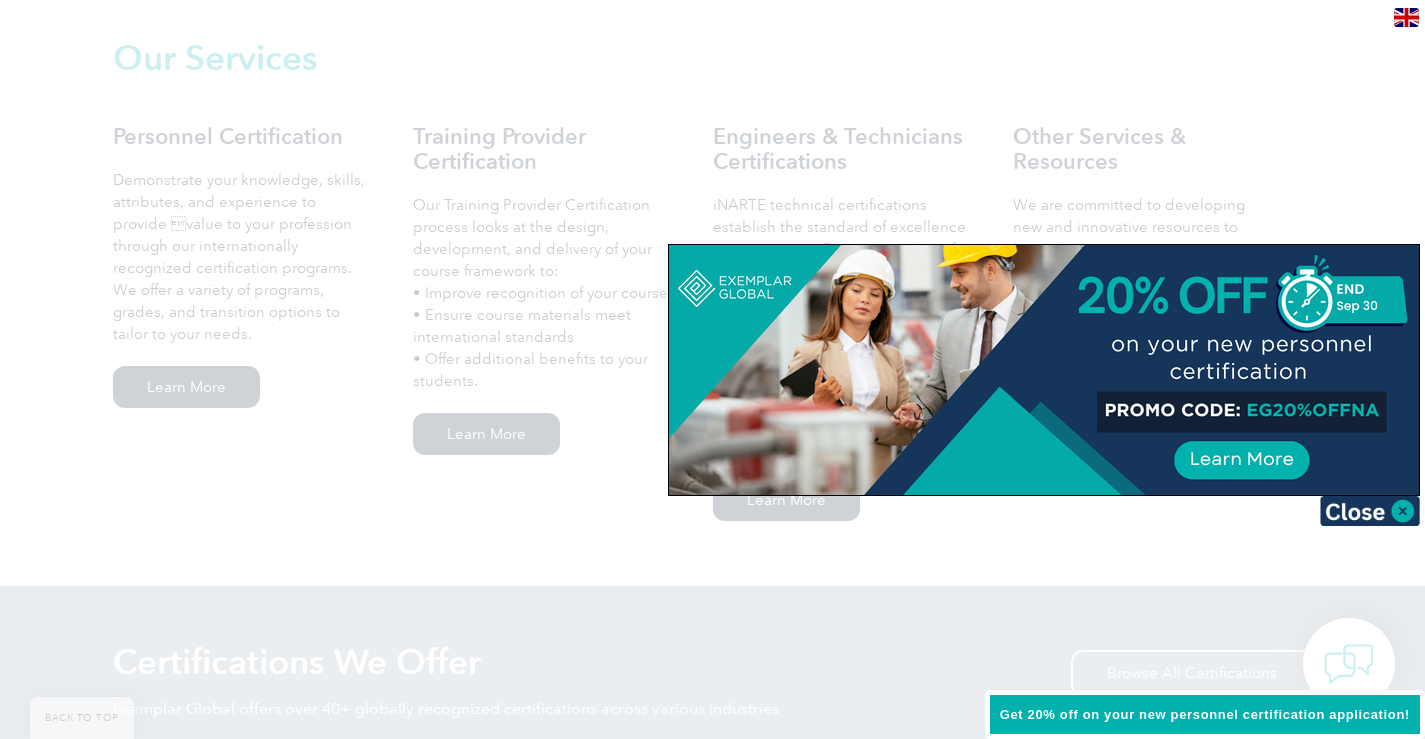 click at bounding box center [1044, 370] 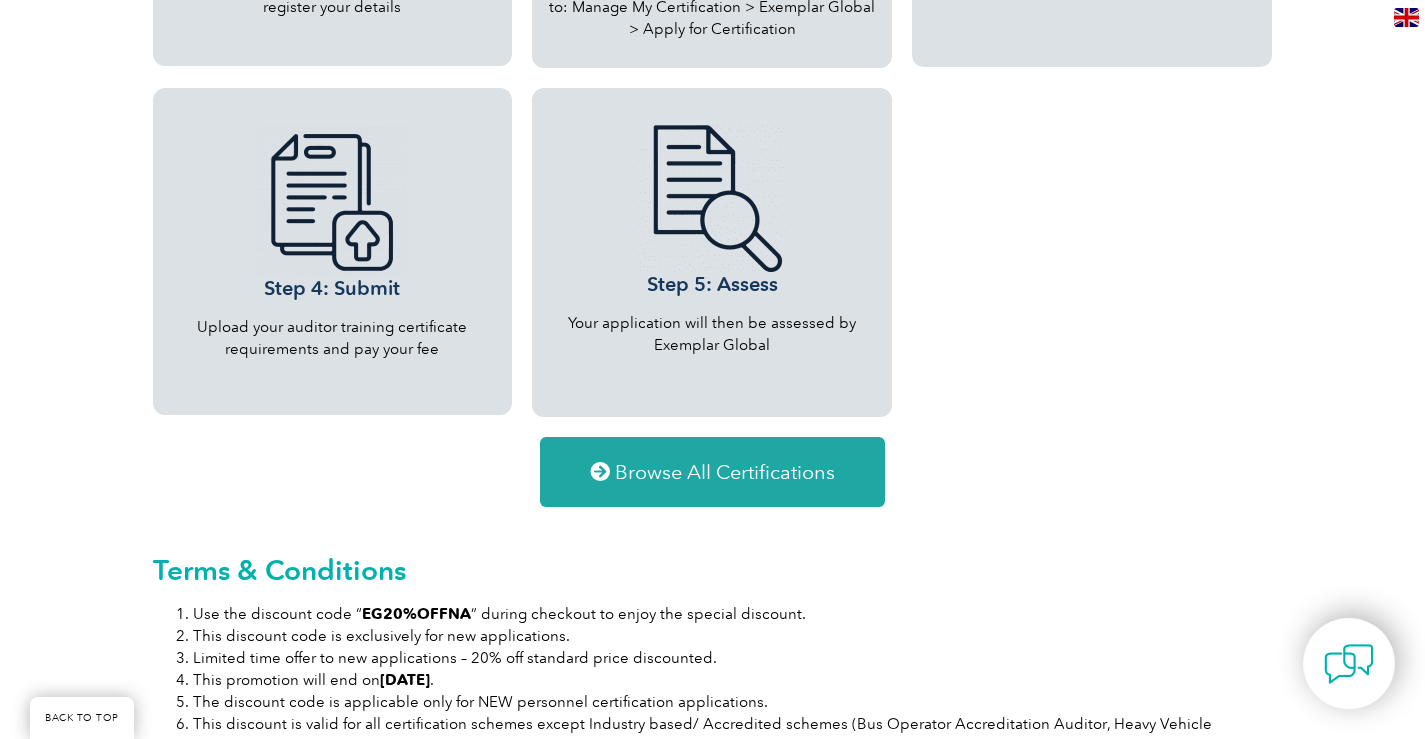 scroll, scrollTop: 2529, scrollLeft: 0, axis: vertical 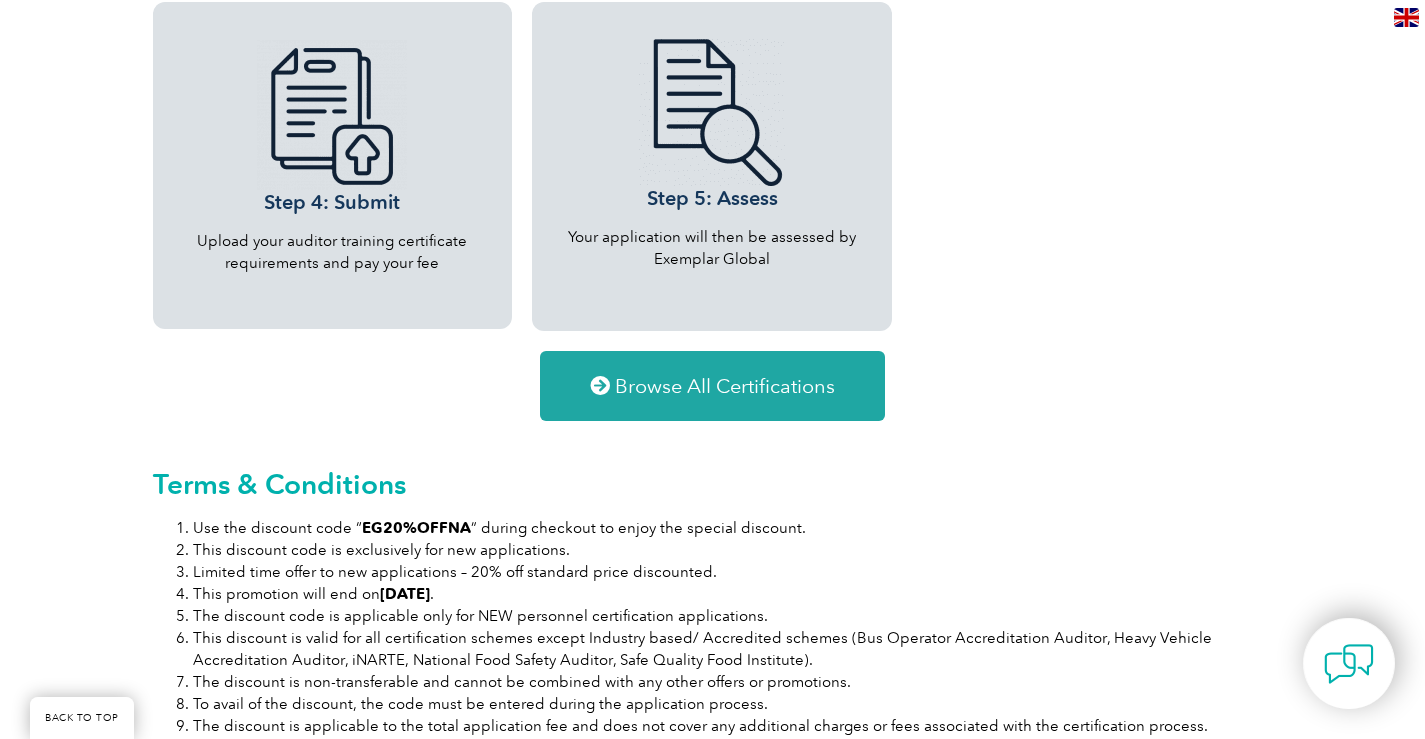 click on "Browse All Certifications" at bounding box center [725, 386] 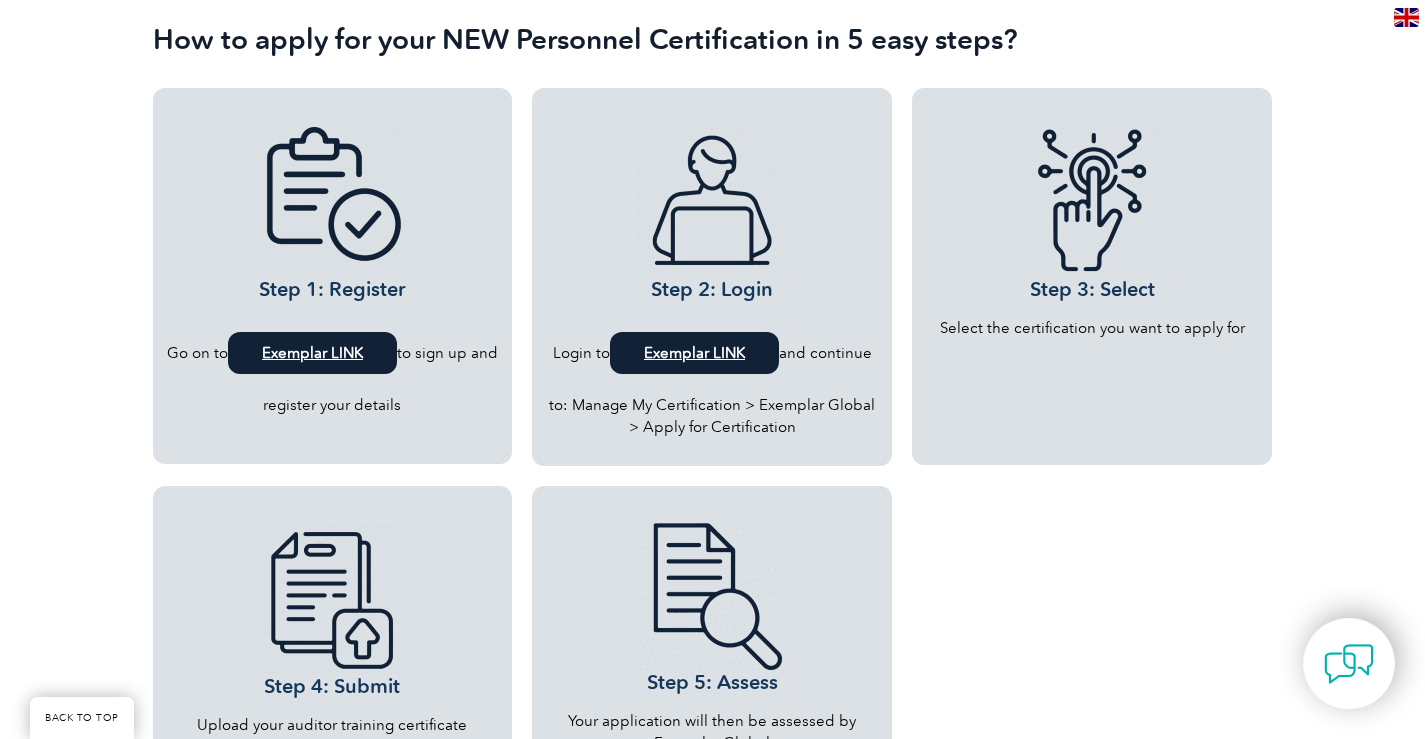 scroll, scrollTop: 1929, scrollLeft: 0, axis: vertical 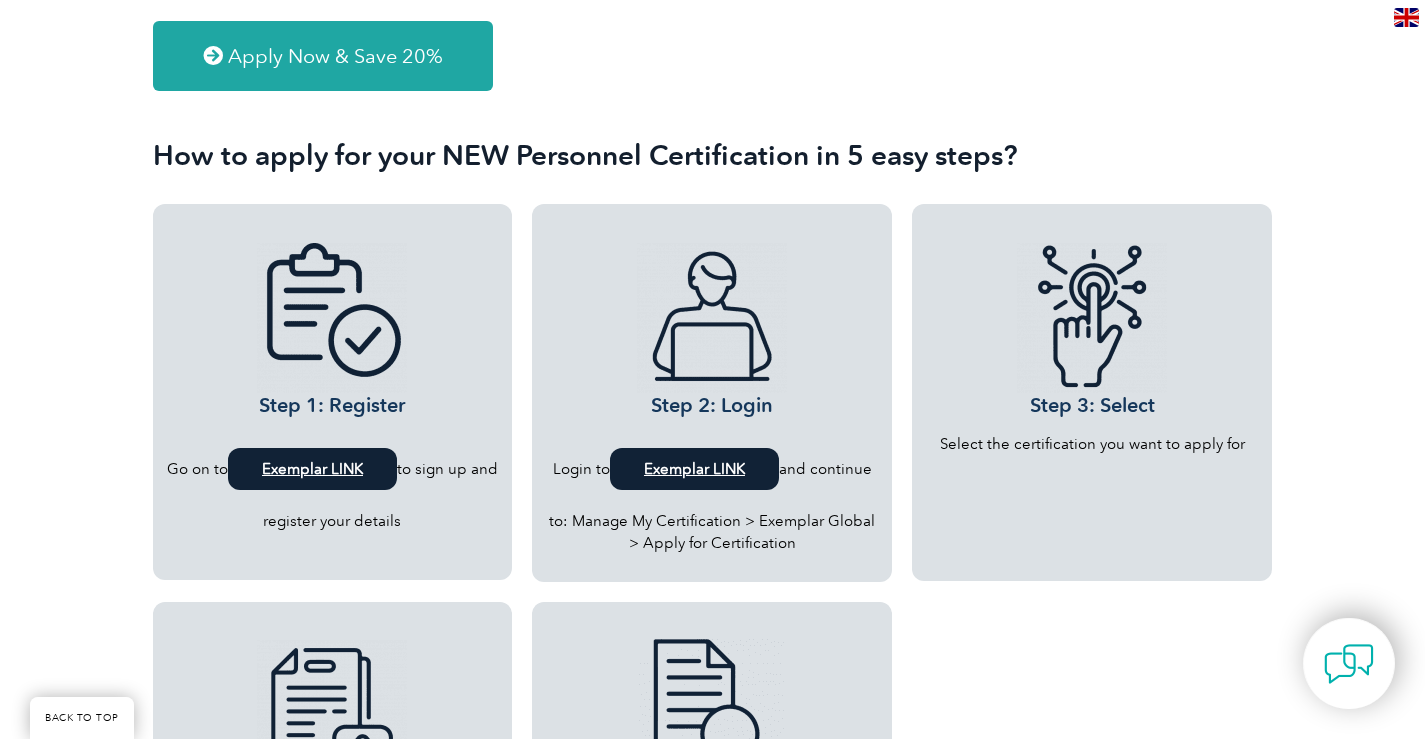click on "Exemplar LINK" at bounding box center (312, 469) 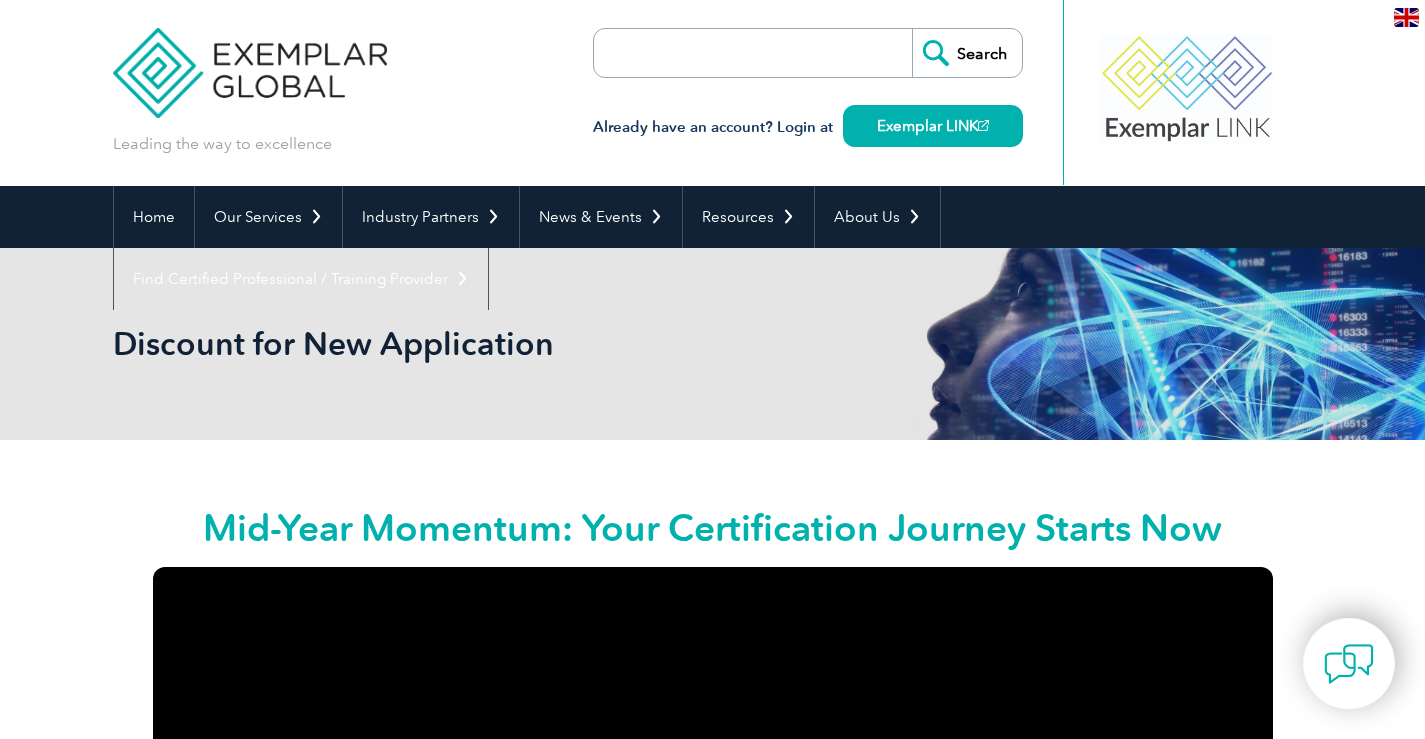 scroll, scrollTop: 0, scrollLeft: 0, axis: both 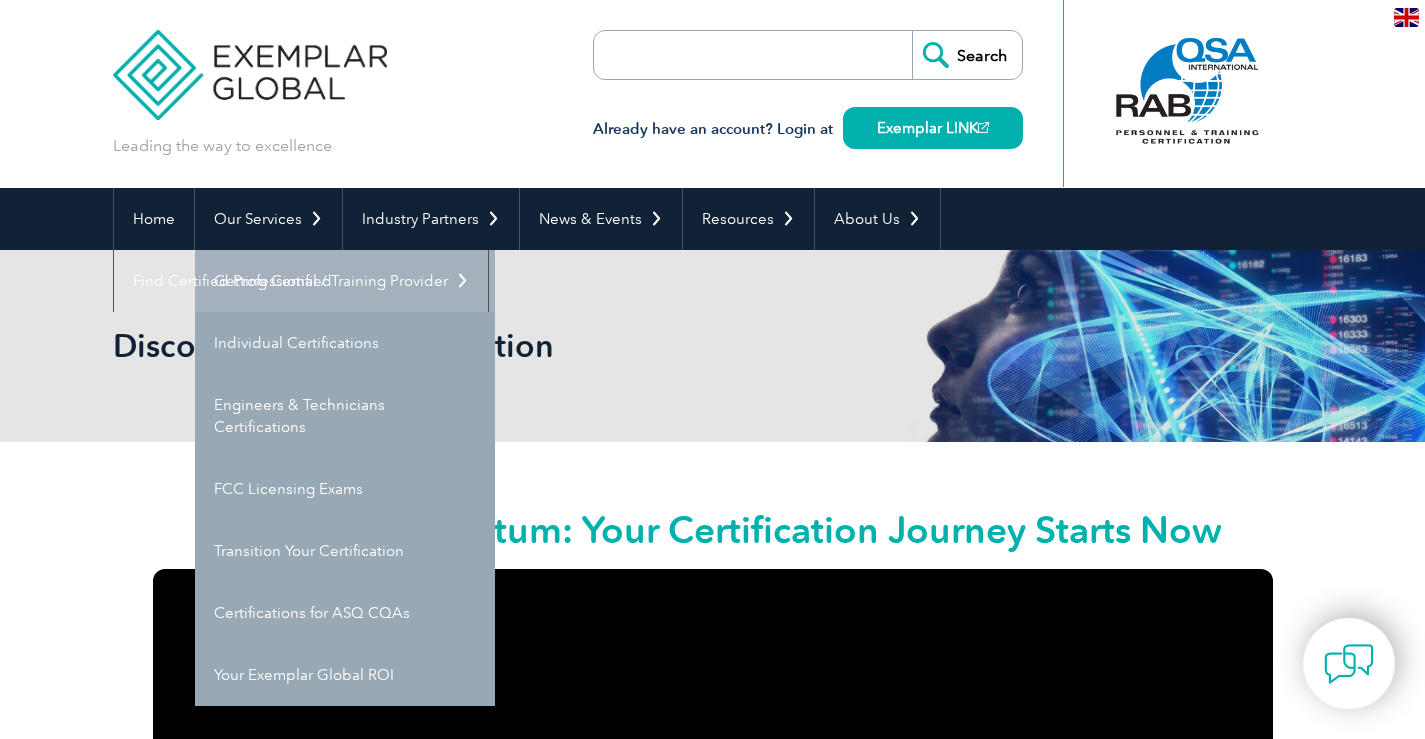 click on "Getting Certified" at bounding box center (345, 281) 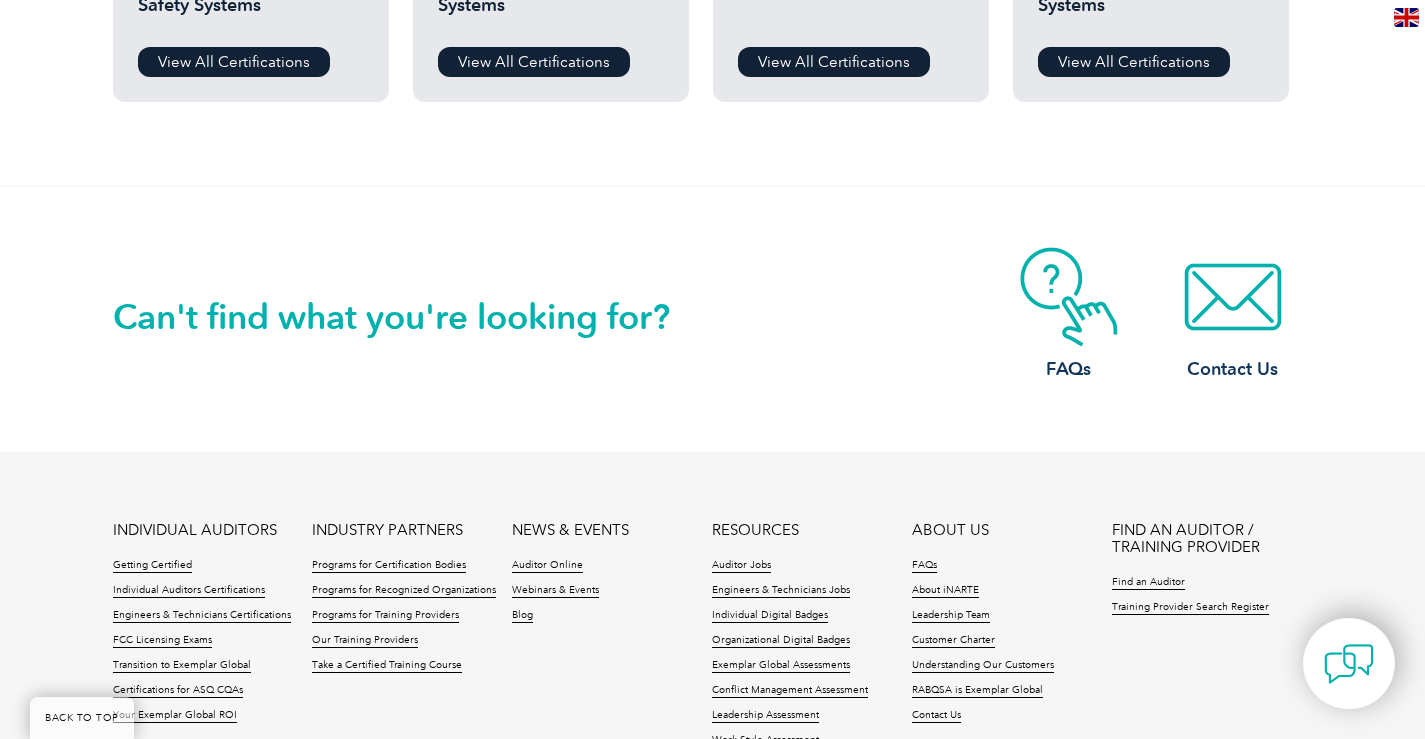 scroll, scrollTop: 1500, scrollLeft: 0, axis: vertical 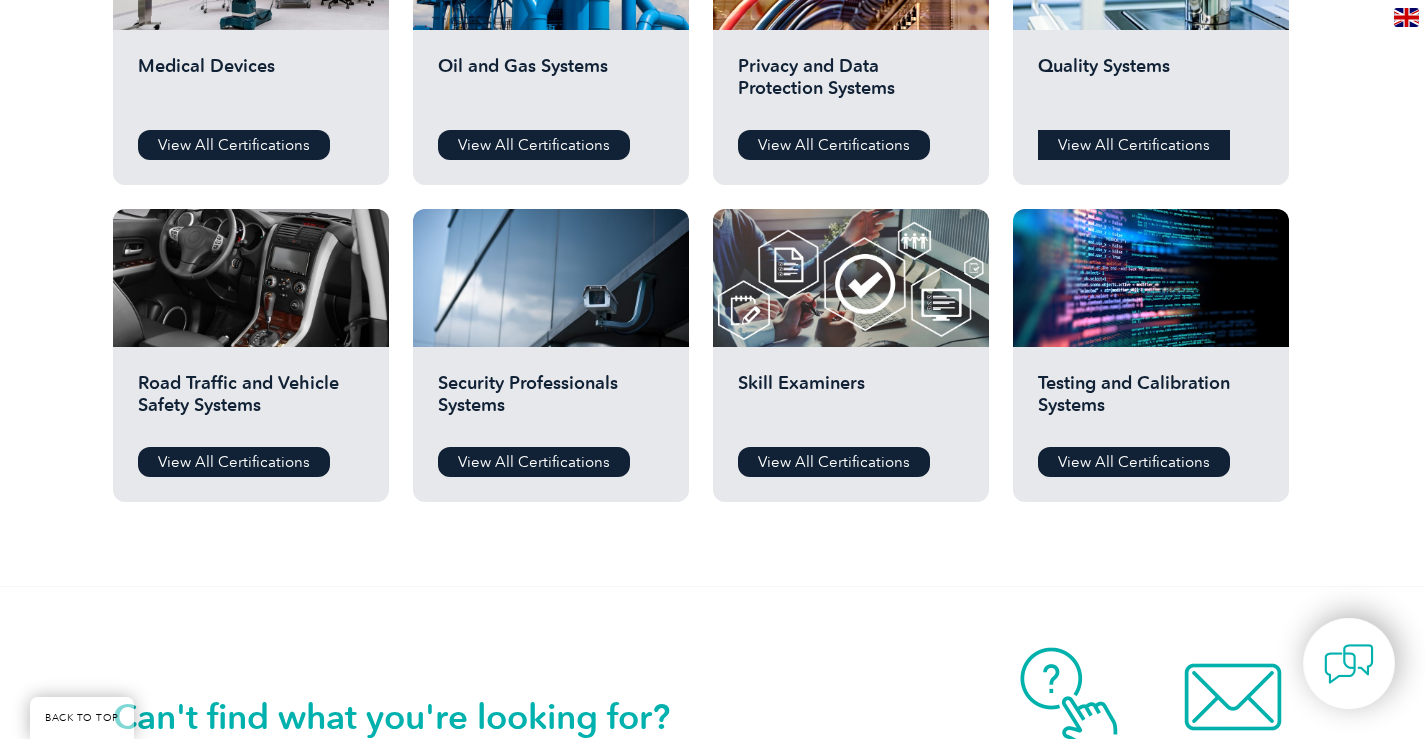 click on "View All Certifications" at bounding box center [1134, 145] 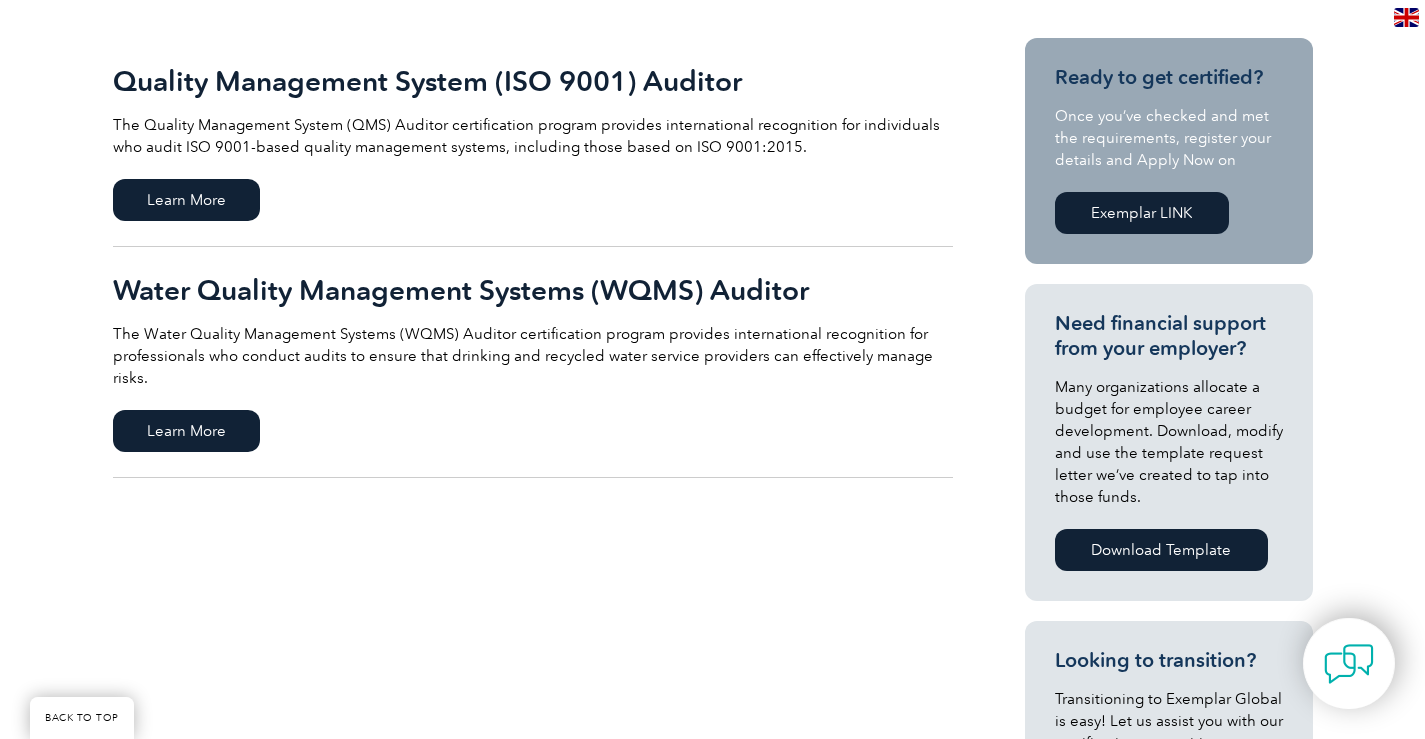 scroll, scrollTop: 400, scrollLeft: 0, axis: vertical 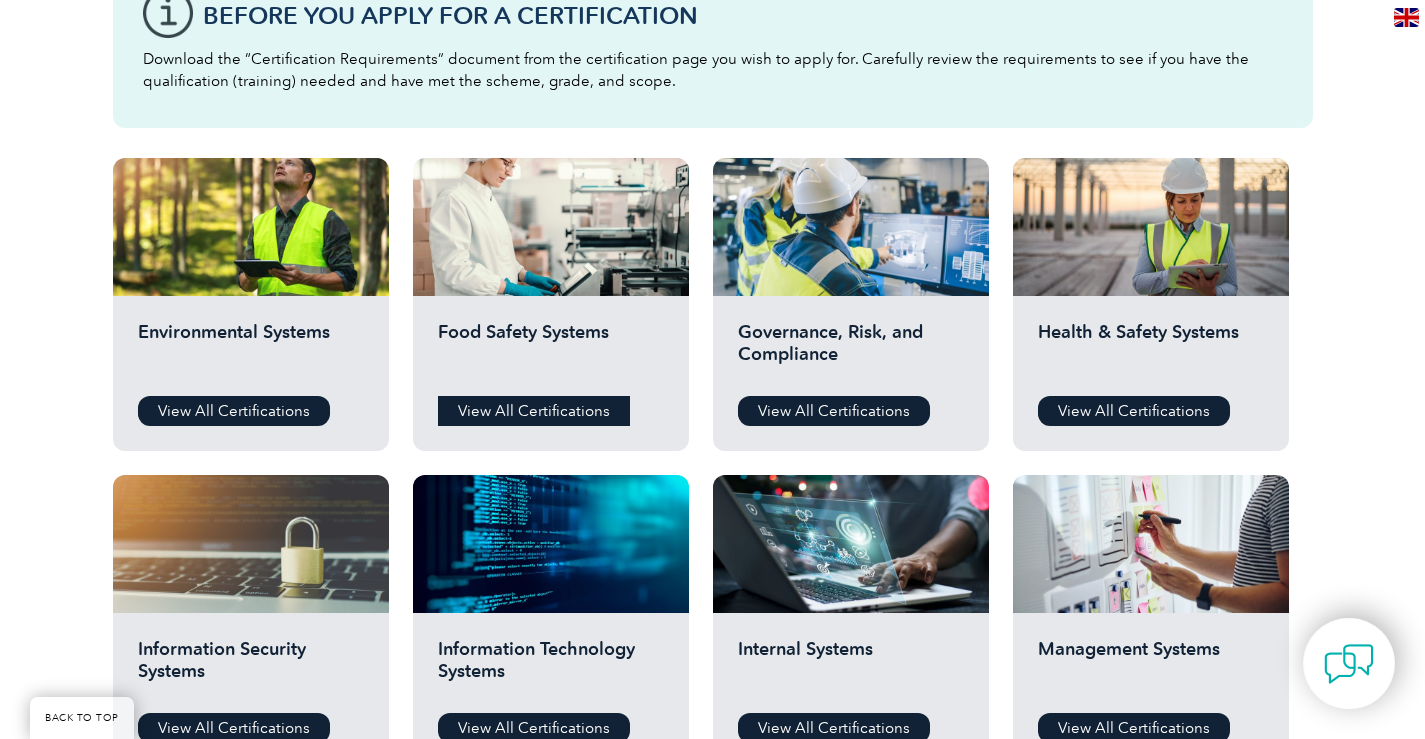 click on "View All Certifications" at bounding box center (534, 411) 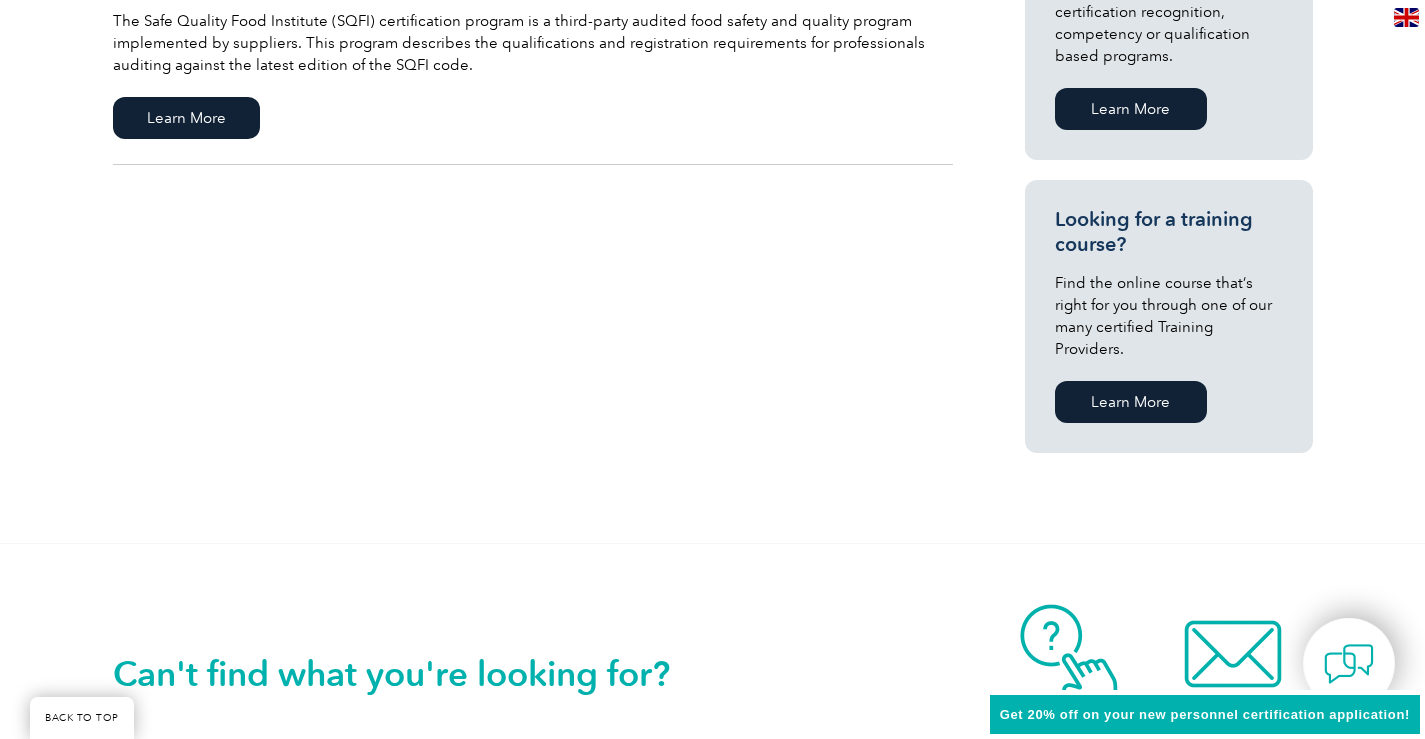 scroll, scrollTop: 1000, scrollLeft: 0, axis: vertical 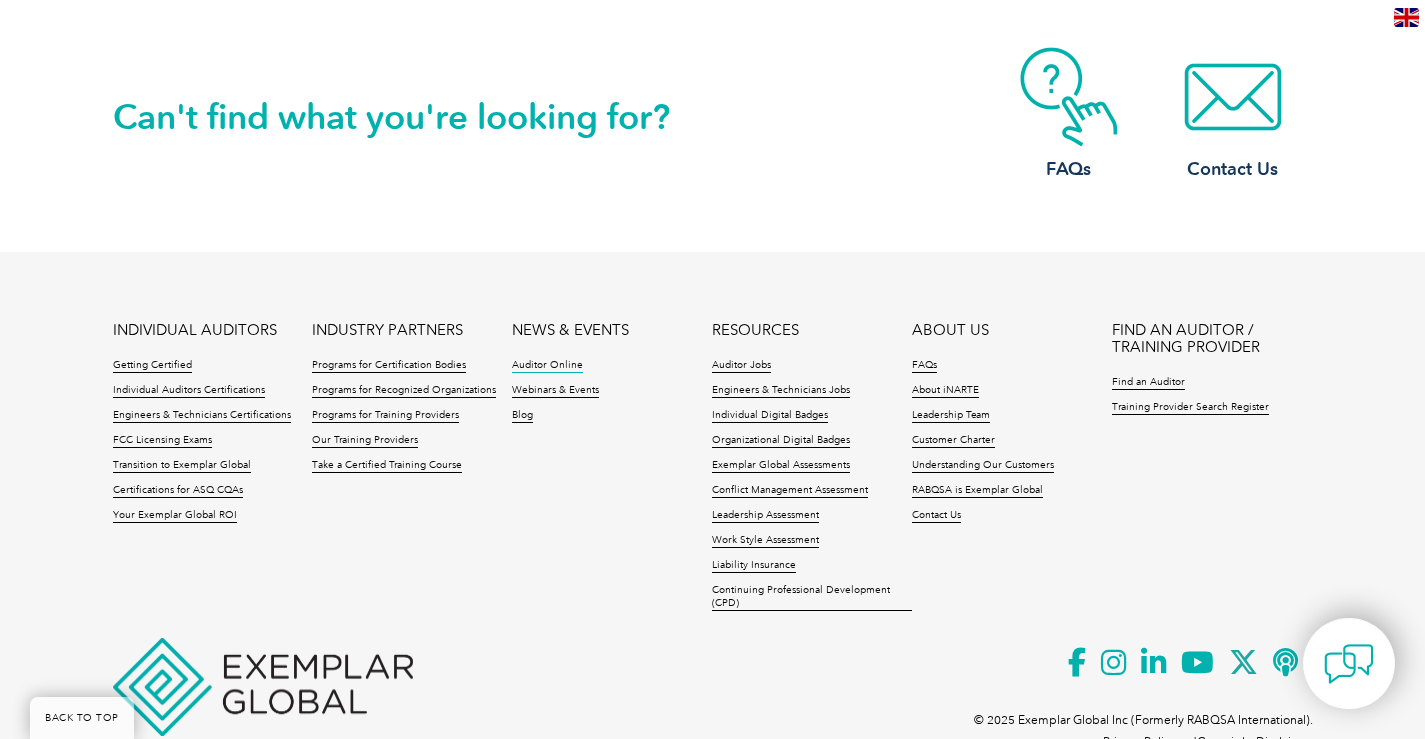 click on "Auditor Online" at bounding box center [547, 366] 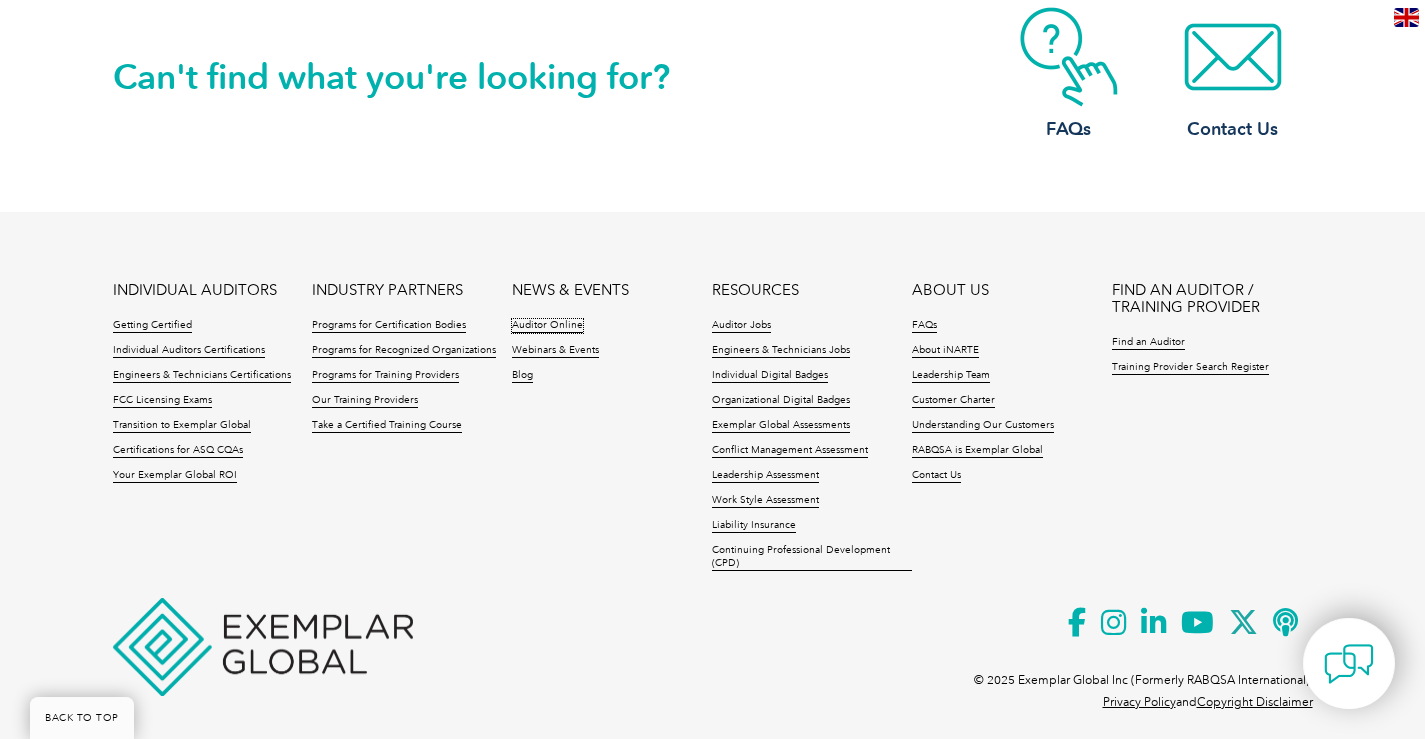 scroll, scrollTop: 2158, scrollLeft: 0, axis: vertical 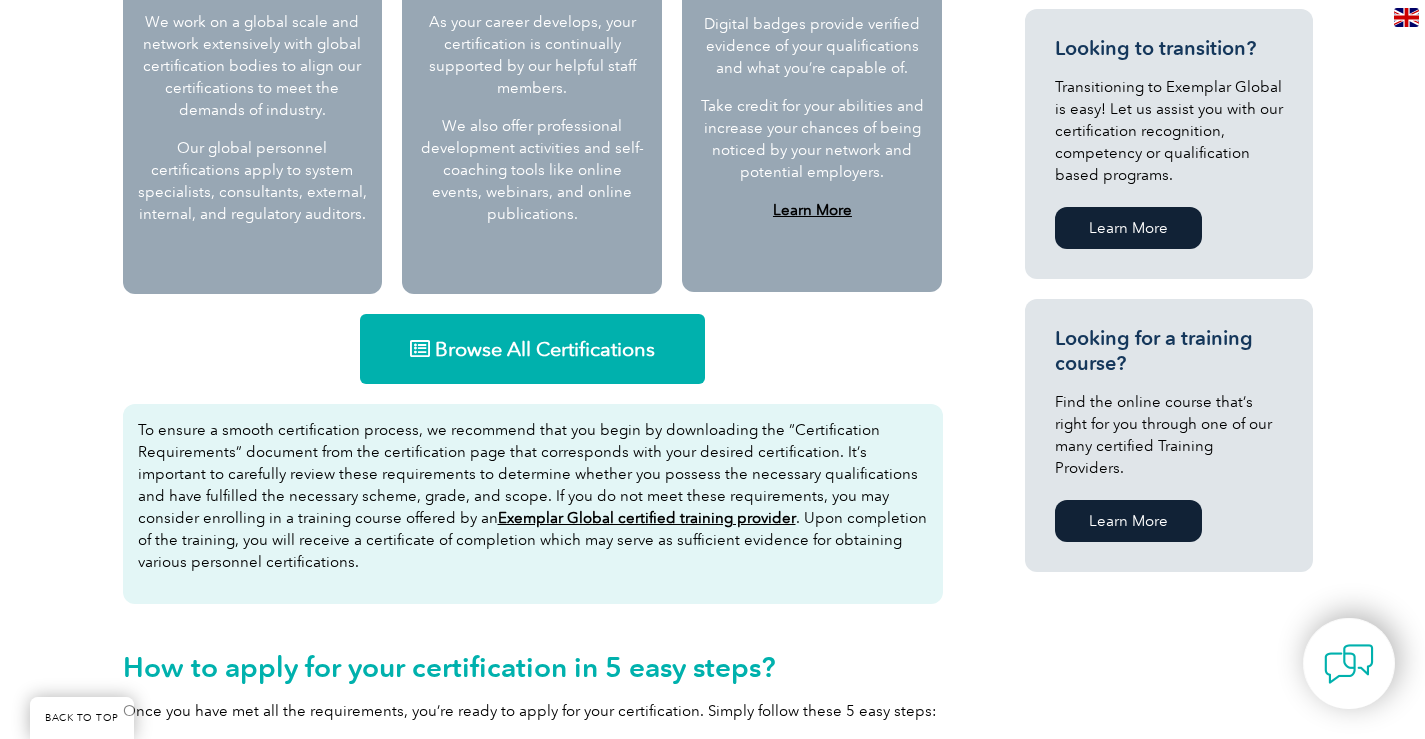 click on "Browse All Certifications" at bounding box center (545, 349) 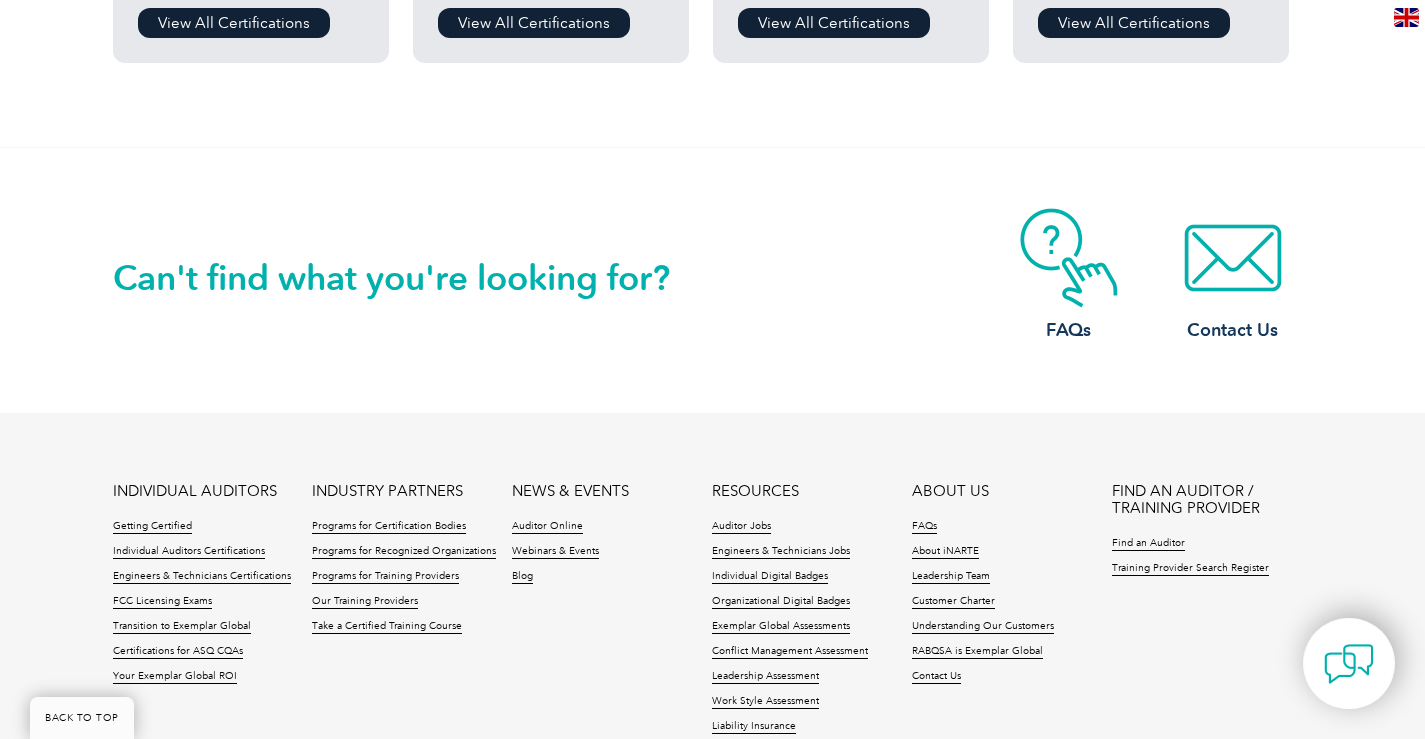 scroll, scrollTop: 2000, scrollLeft: 0, axis: vertical 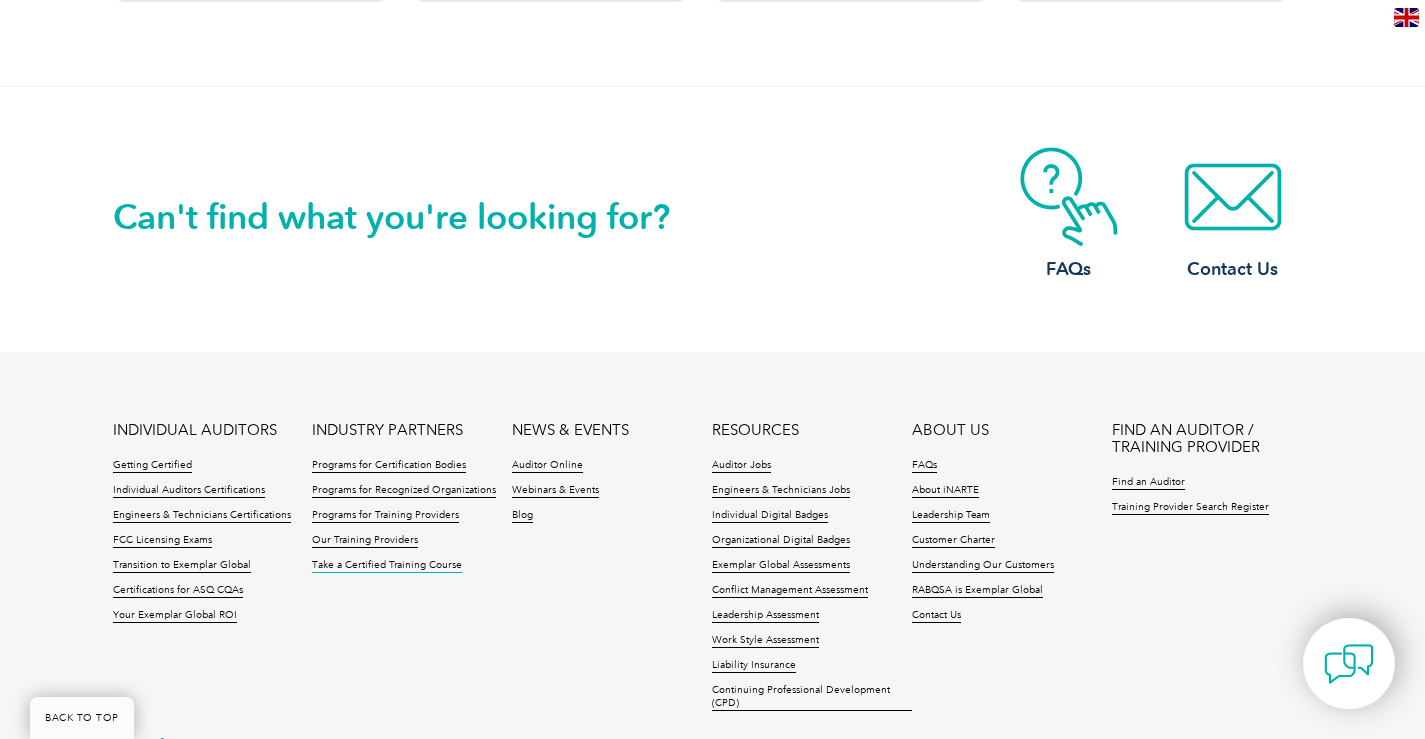 click on "Take a Certified Training Course" at bounding box center (387, 566) 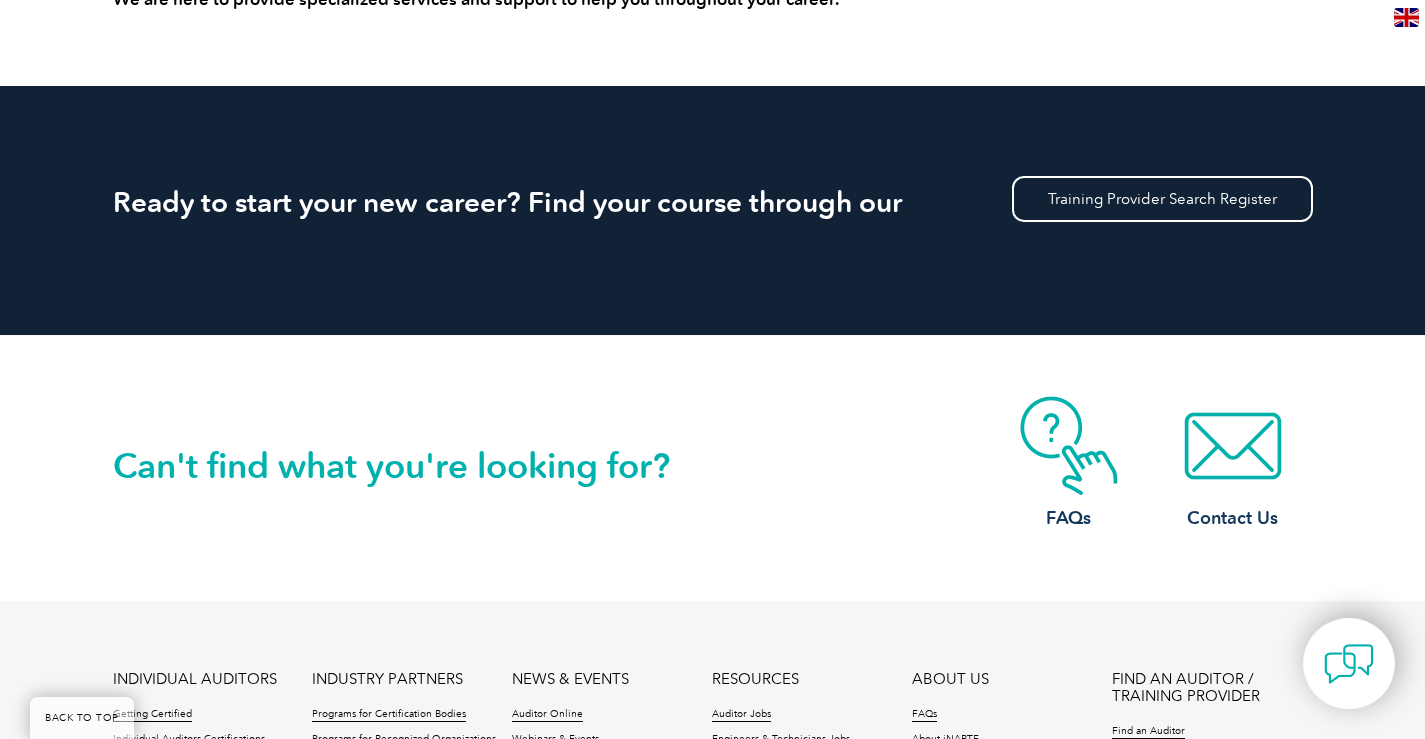 scroll, scrollTop: 1517, scrollLeft: 0, axis: vertical 